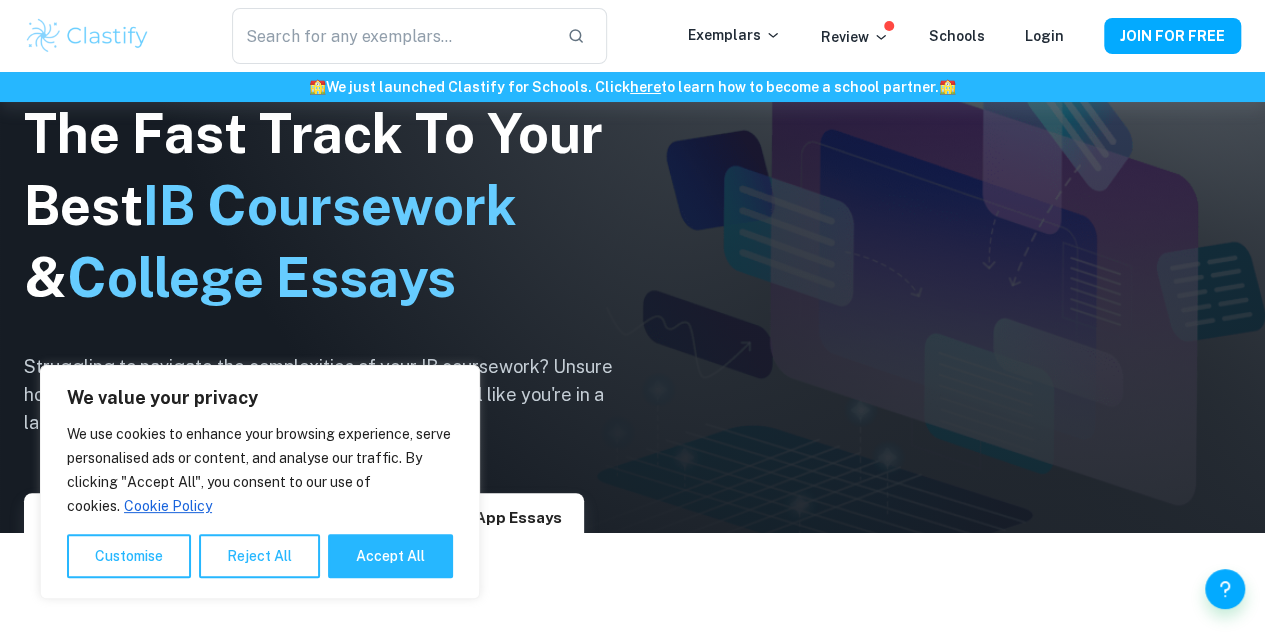 scroll, scrollTop: 100, scrollLeft: 0, axis: vertical 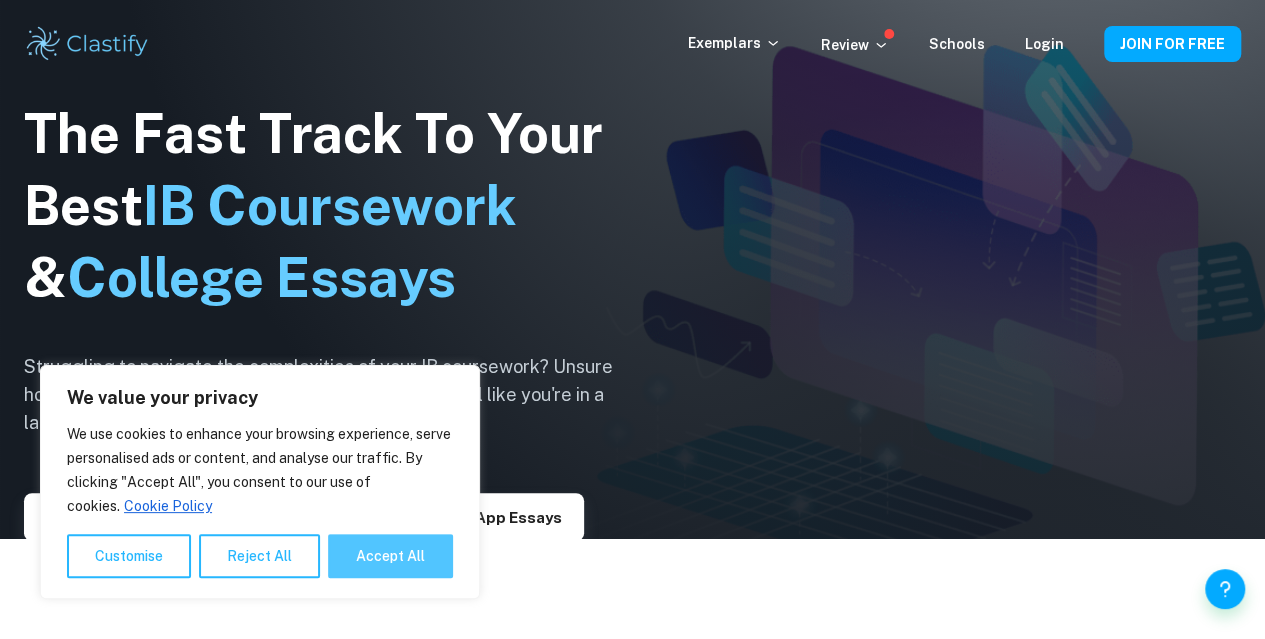 click on "Accept All" at bounding box center (390, 556) 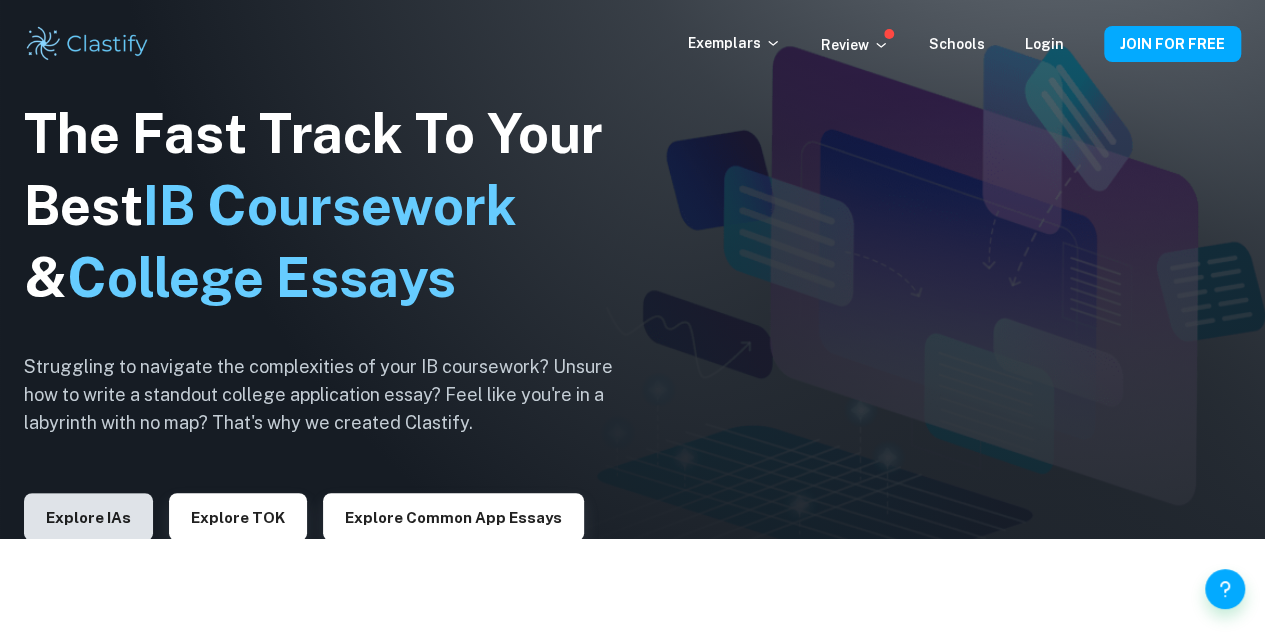 click on "Explore IAs" at bounding box center [88, 517] 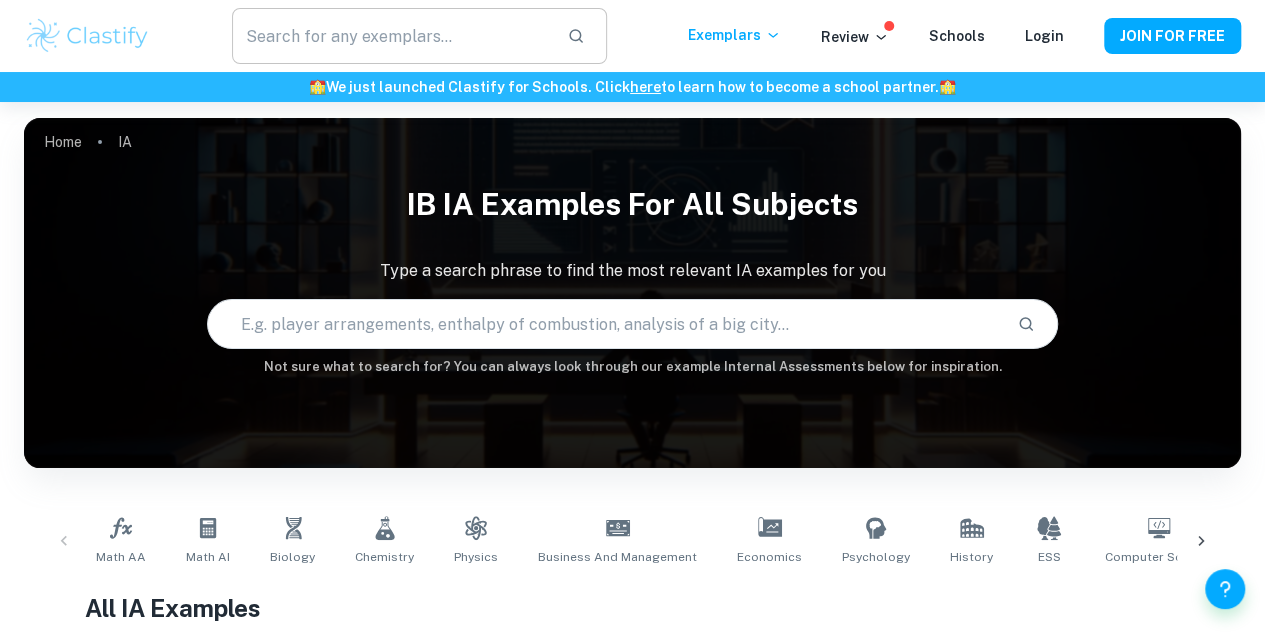 click at bounding box center (392, 36) 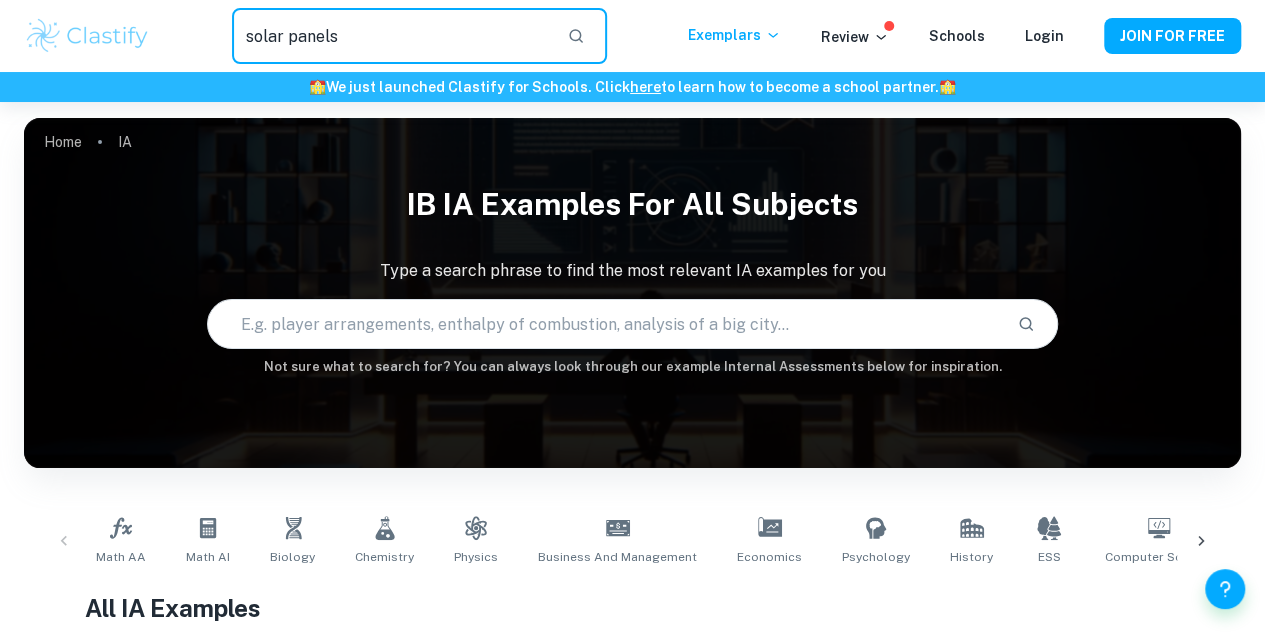 type on "solar panels" 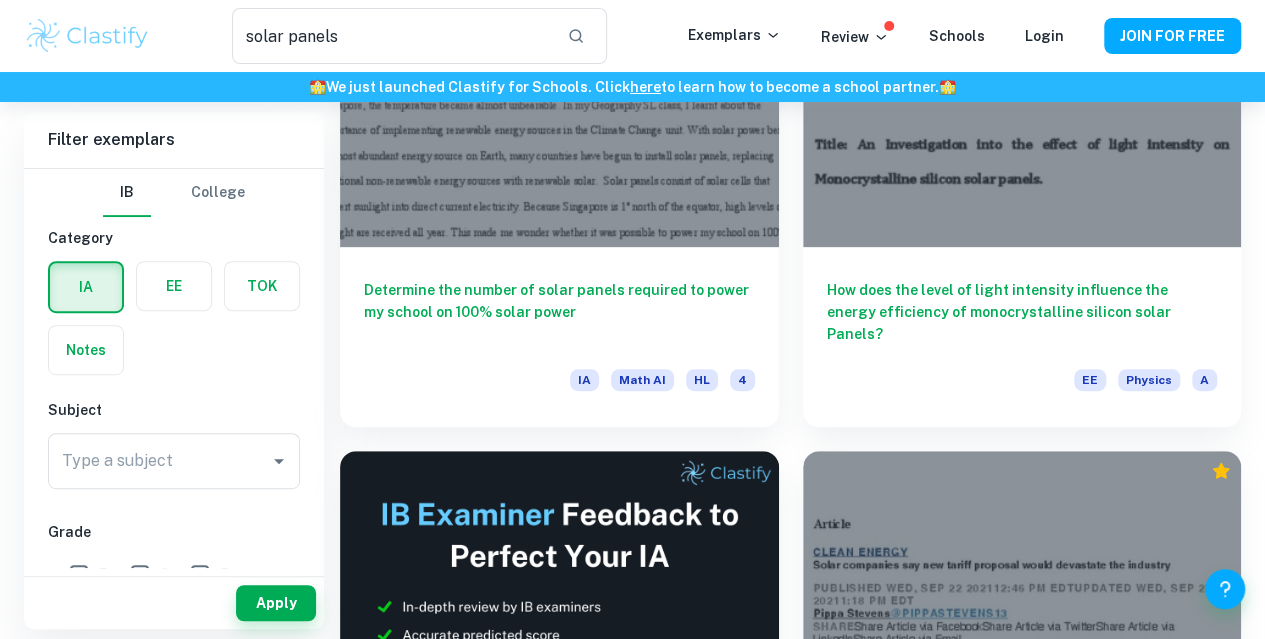 scroll, scrollTop: 200, scrollLeft: 0, axis: vertical 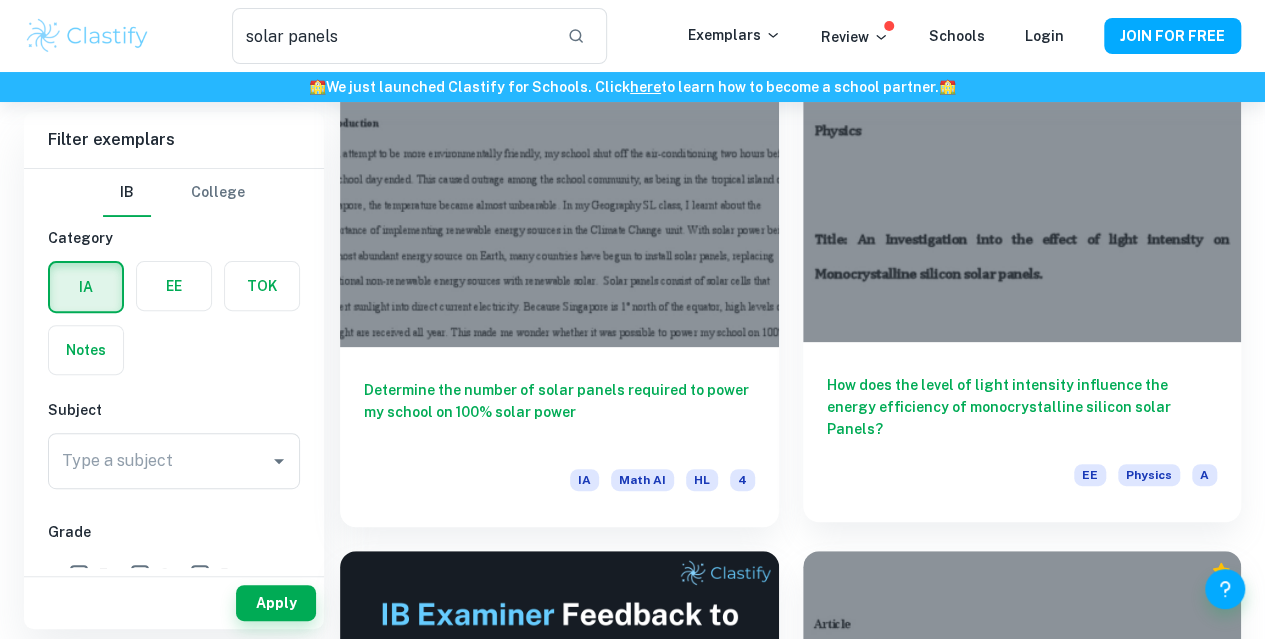 click on "Physics" at bounding box center (1149, 475) 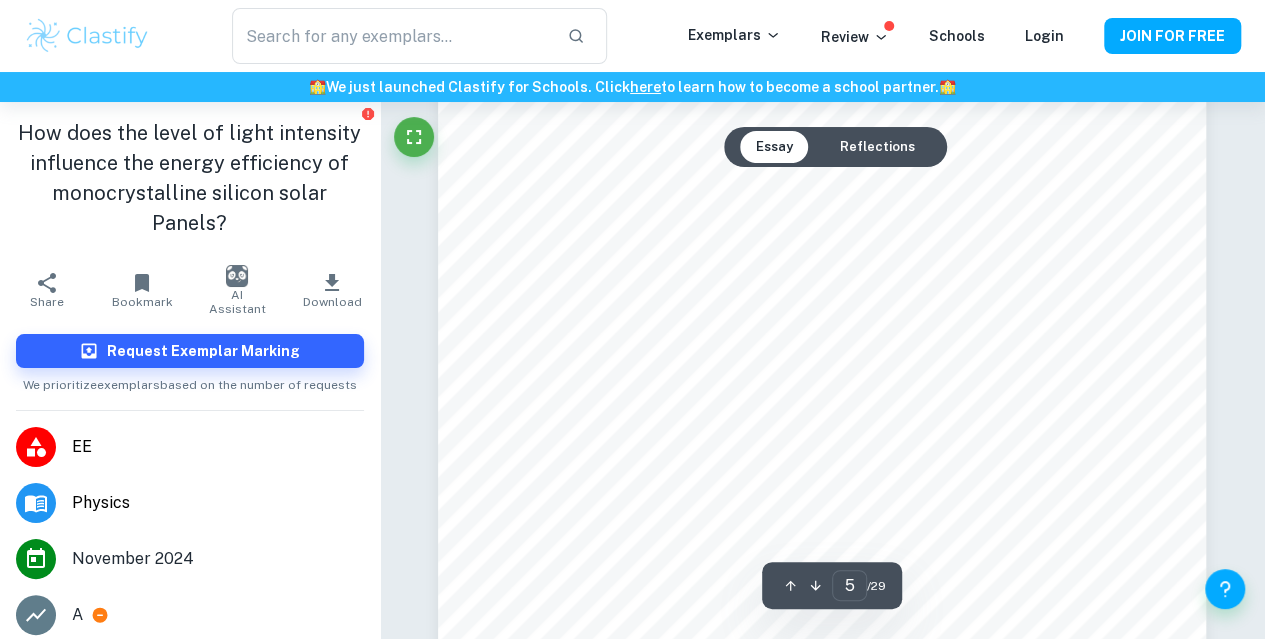 scroll, scrollTop: 5433, scrollLeft: 0, axis: vertical 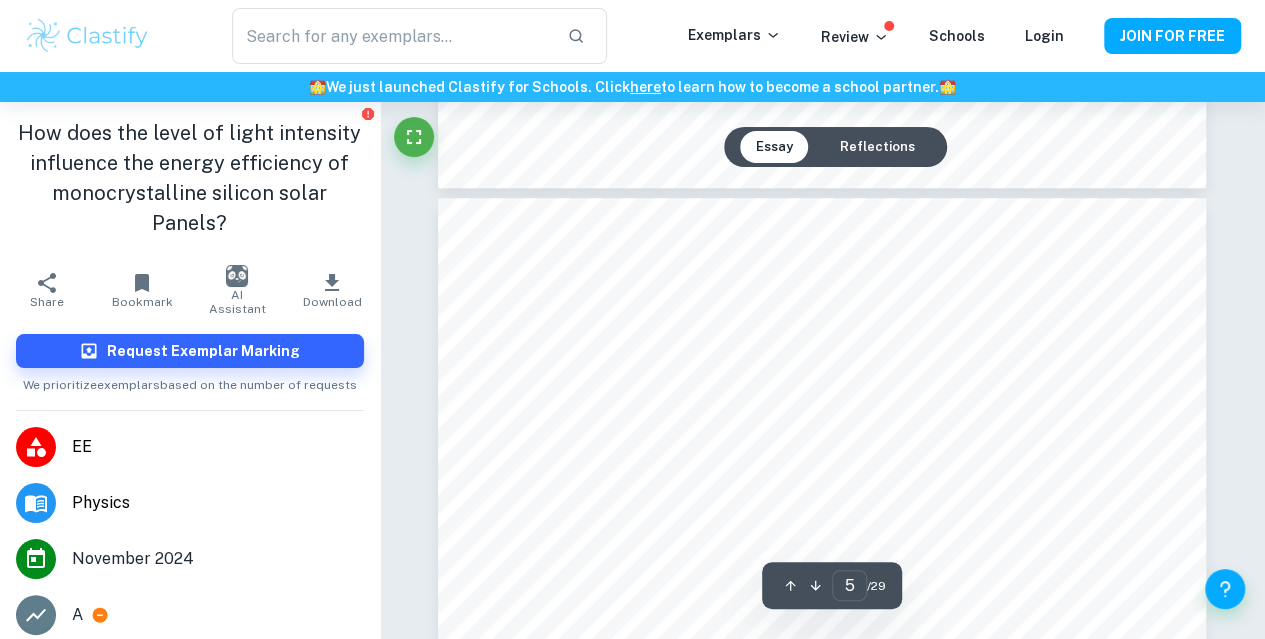 type on "4" 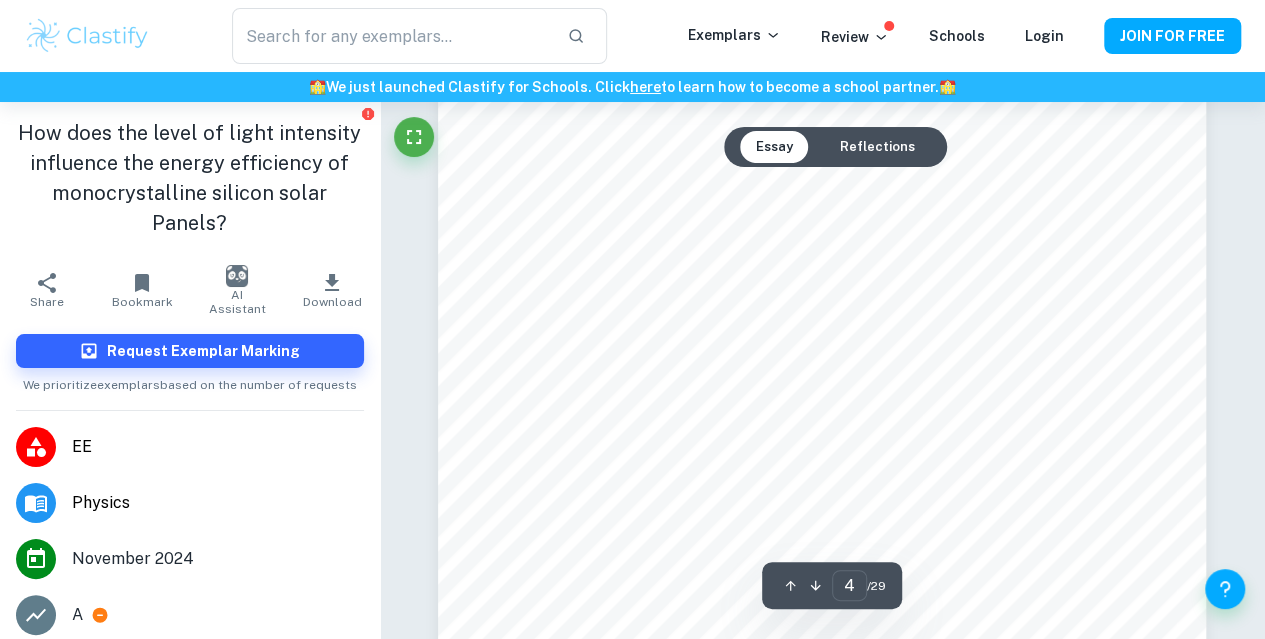 scroll, scrollTop: 4133, scrollLeft: 0, axis: vertical 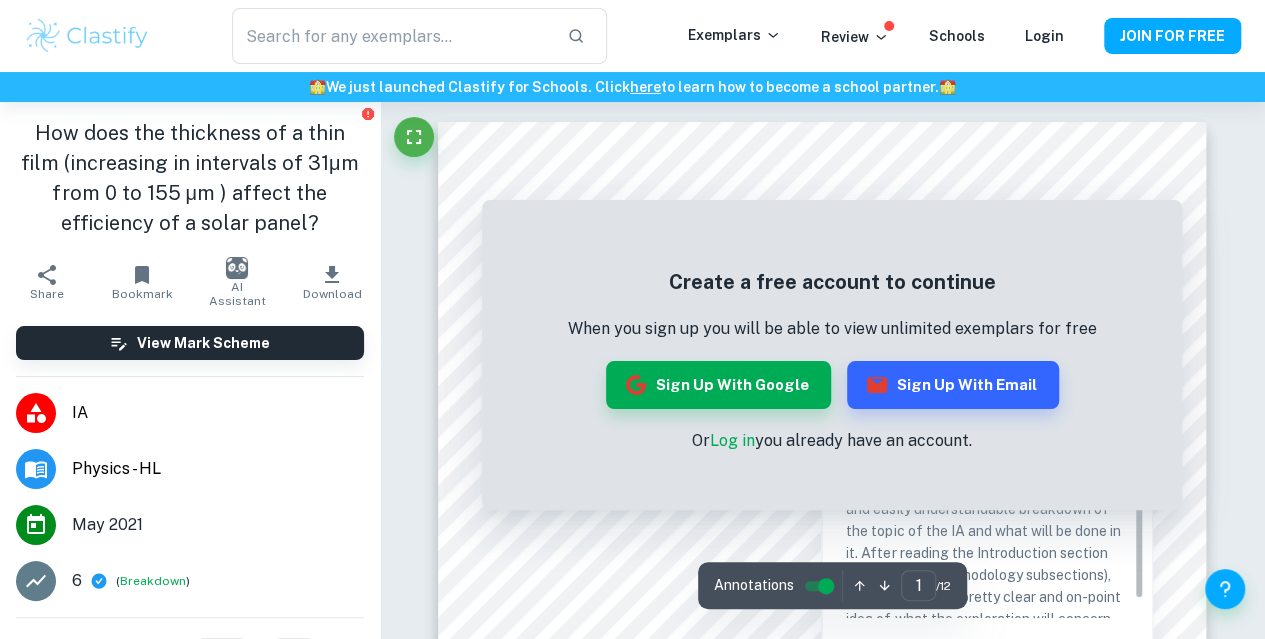 click on "Log in" at bounding box center (732, 440) 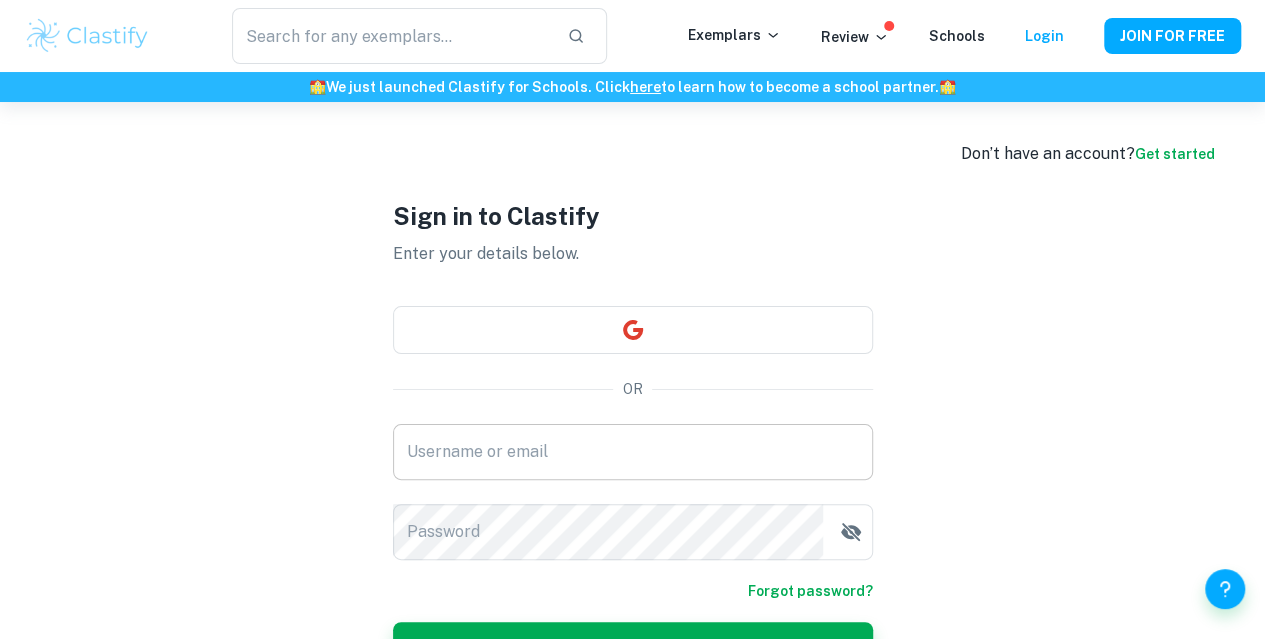 click on "Username or email" at bounding box center [633, 452] 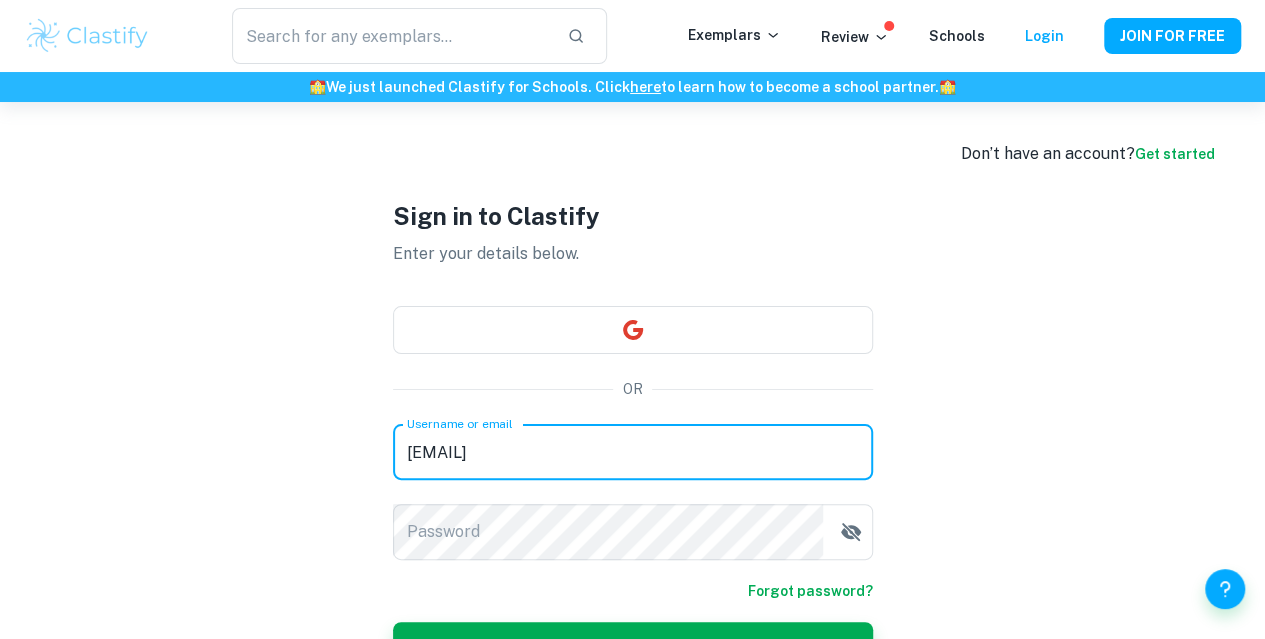 type on "[EMAIL]" 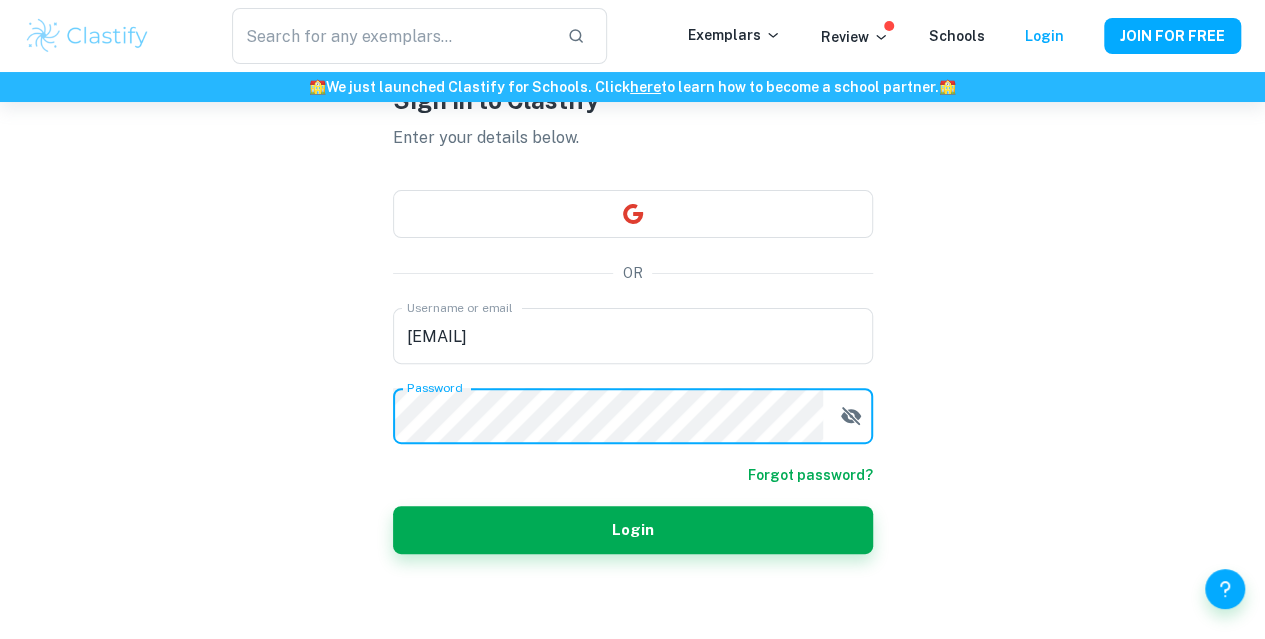 scroll, scrollTop: 126, scrollLeft: 0, axis: vertical 